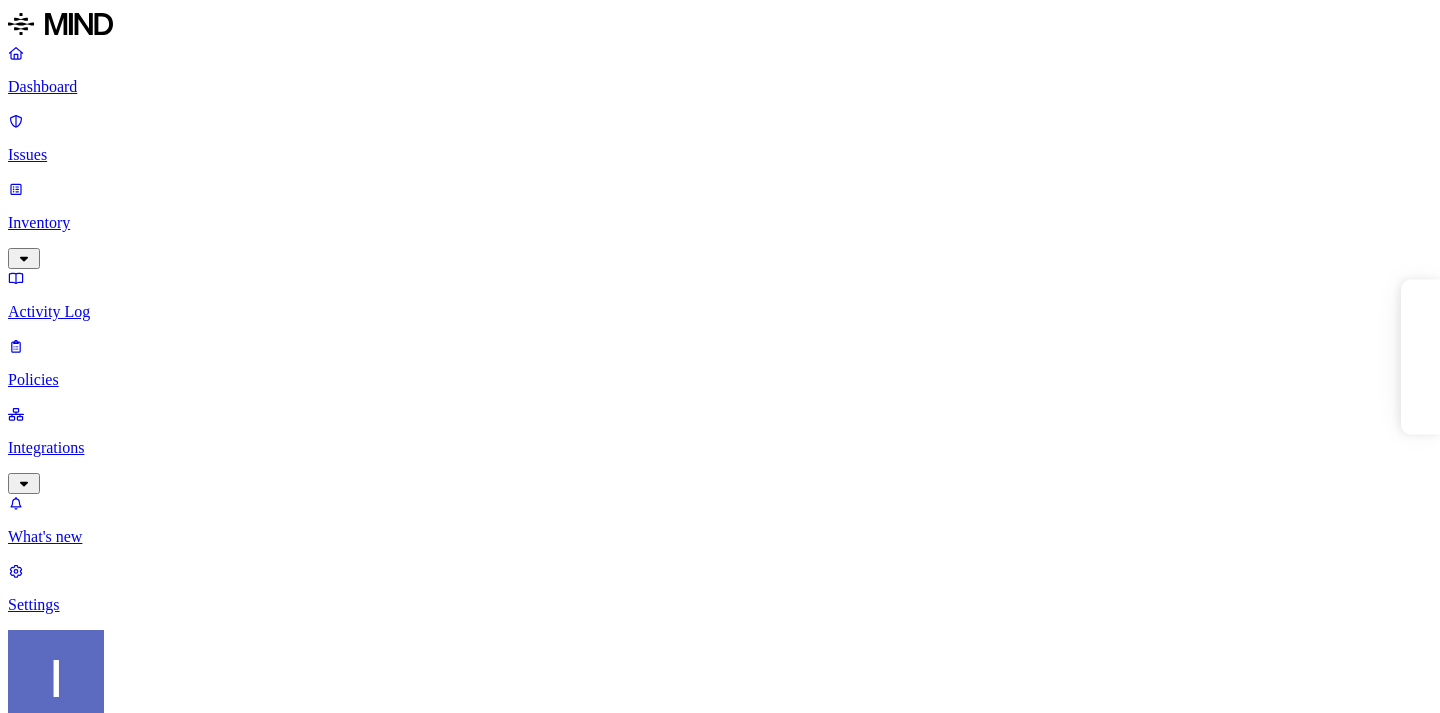 scroll, scrollTop: 0, scrollLeft: 0, axis: both 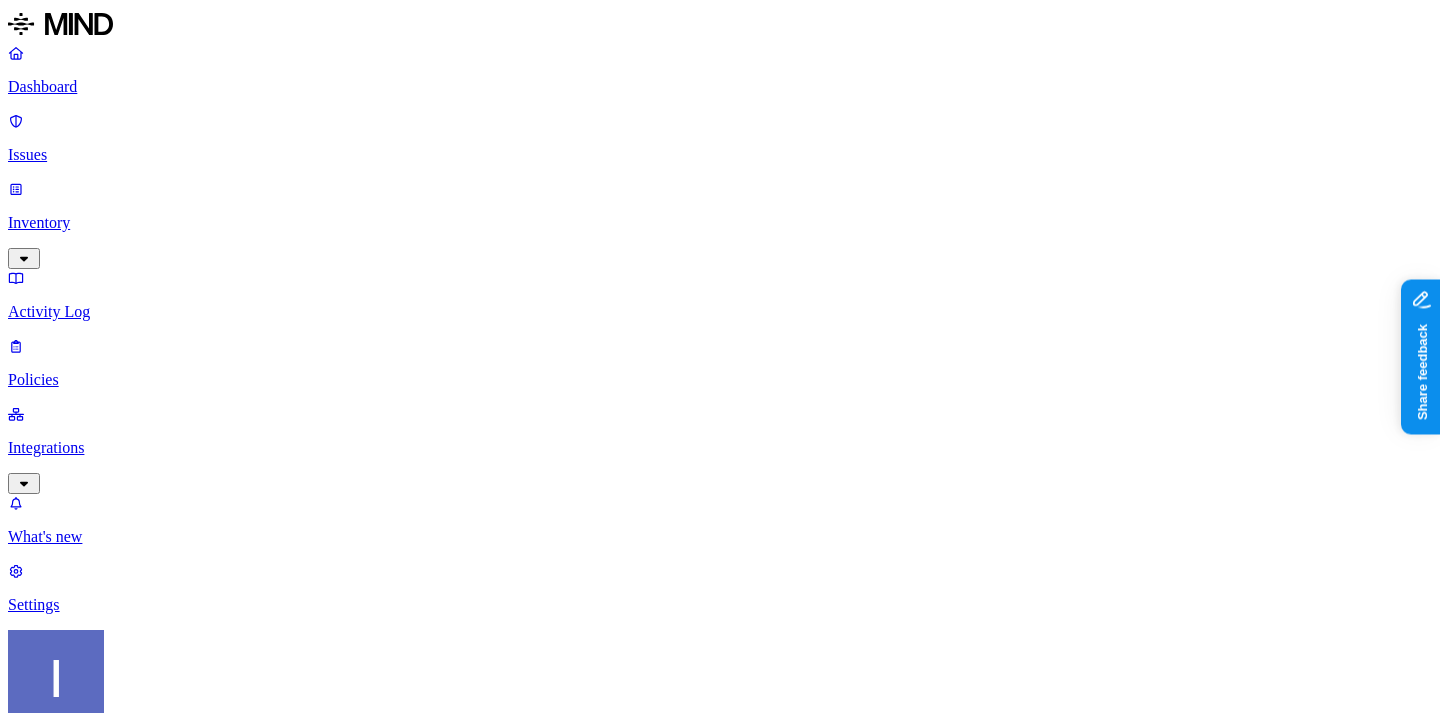 click on "Issues" at bounding box center [720, 138] 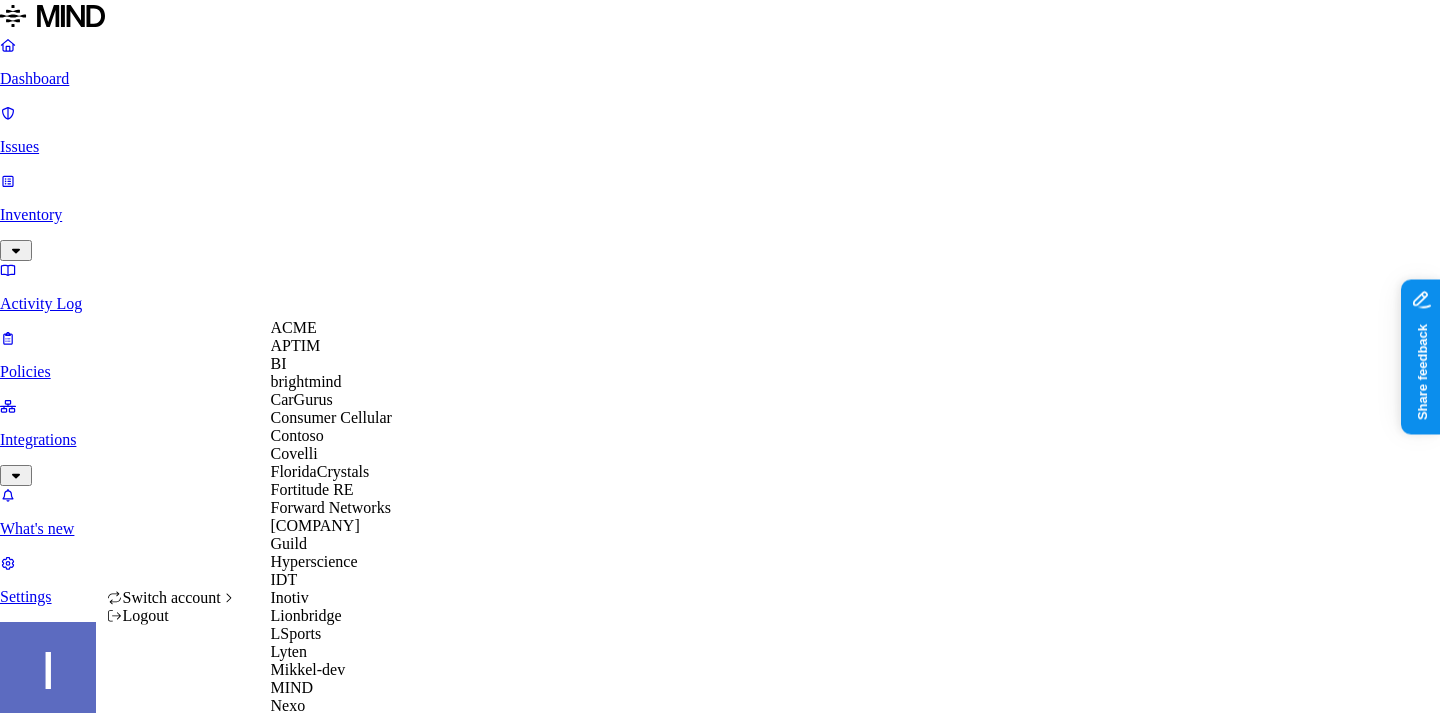 click on "ACME" at bounding box center (348, 328) 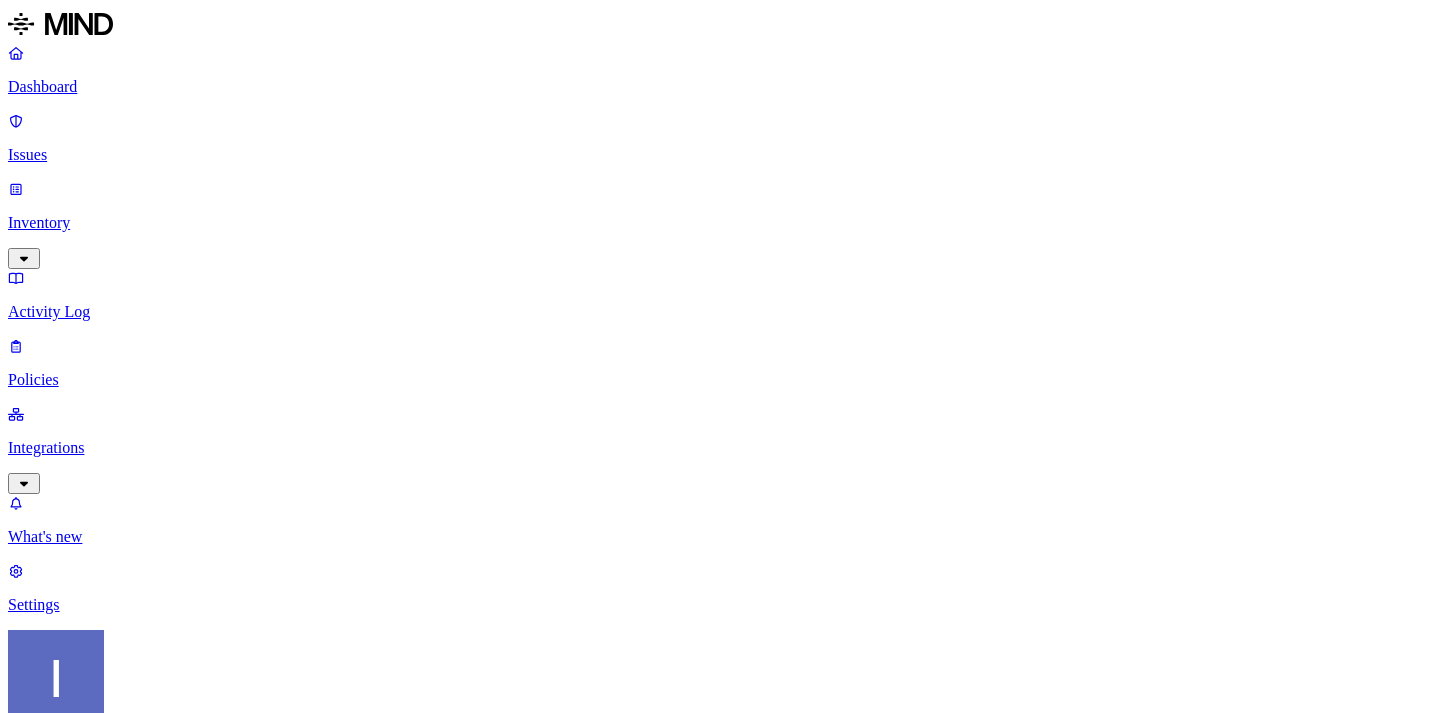 scroll, scrollTop: 0, scrollLeft: 0, axis: both 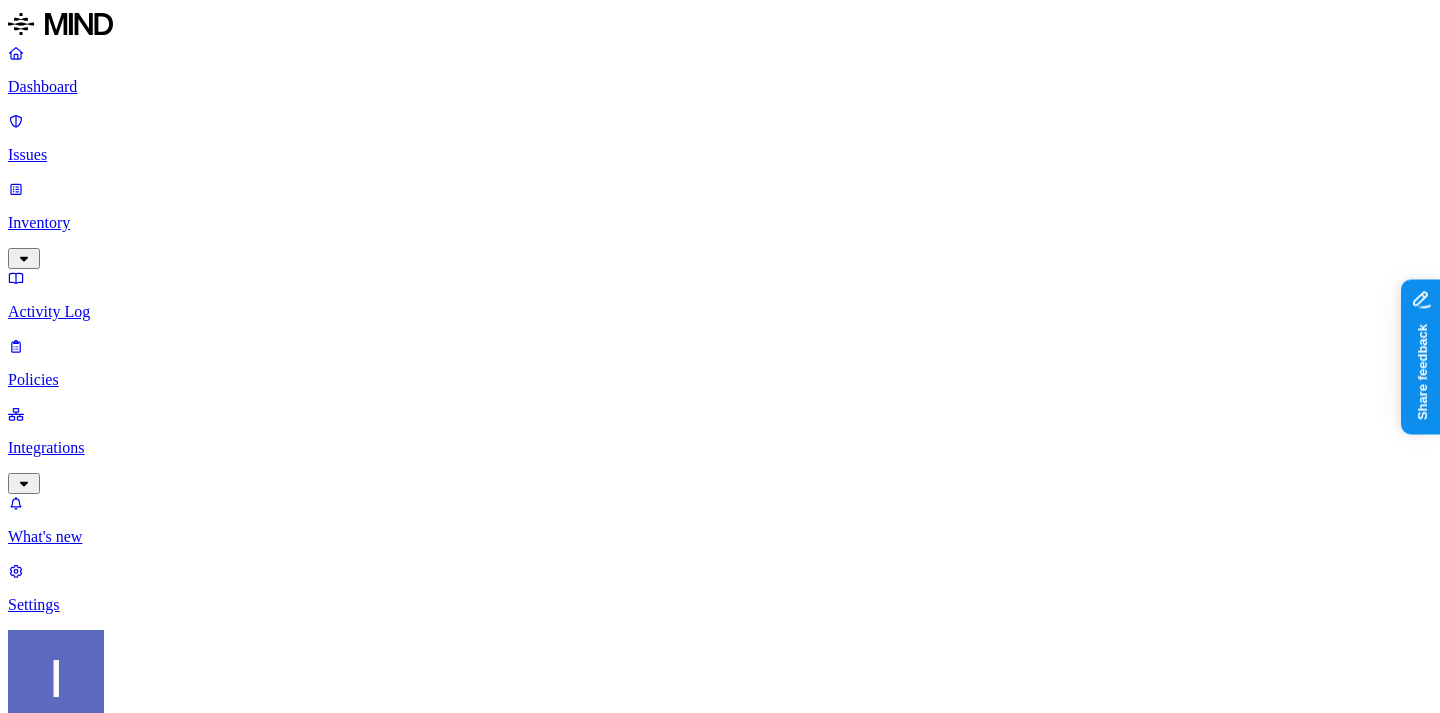 click on "Issues" at bounding box center [720, 138] 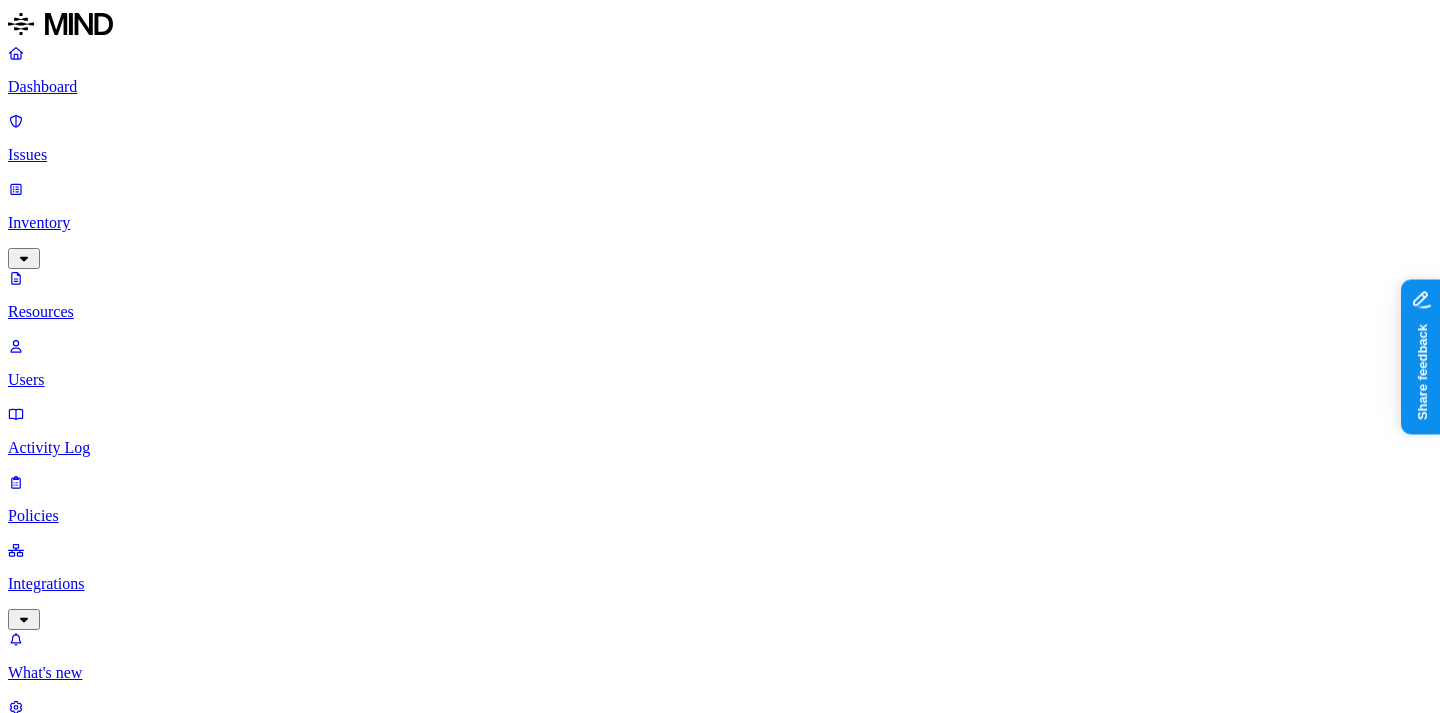 click on "Resources" at bounding box center (720, 1004) 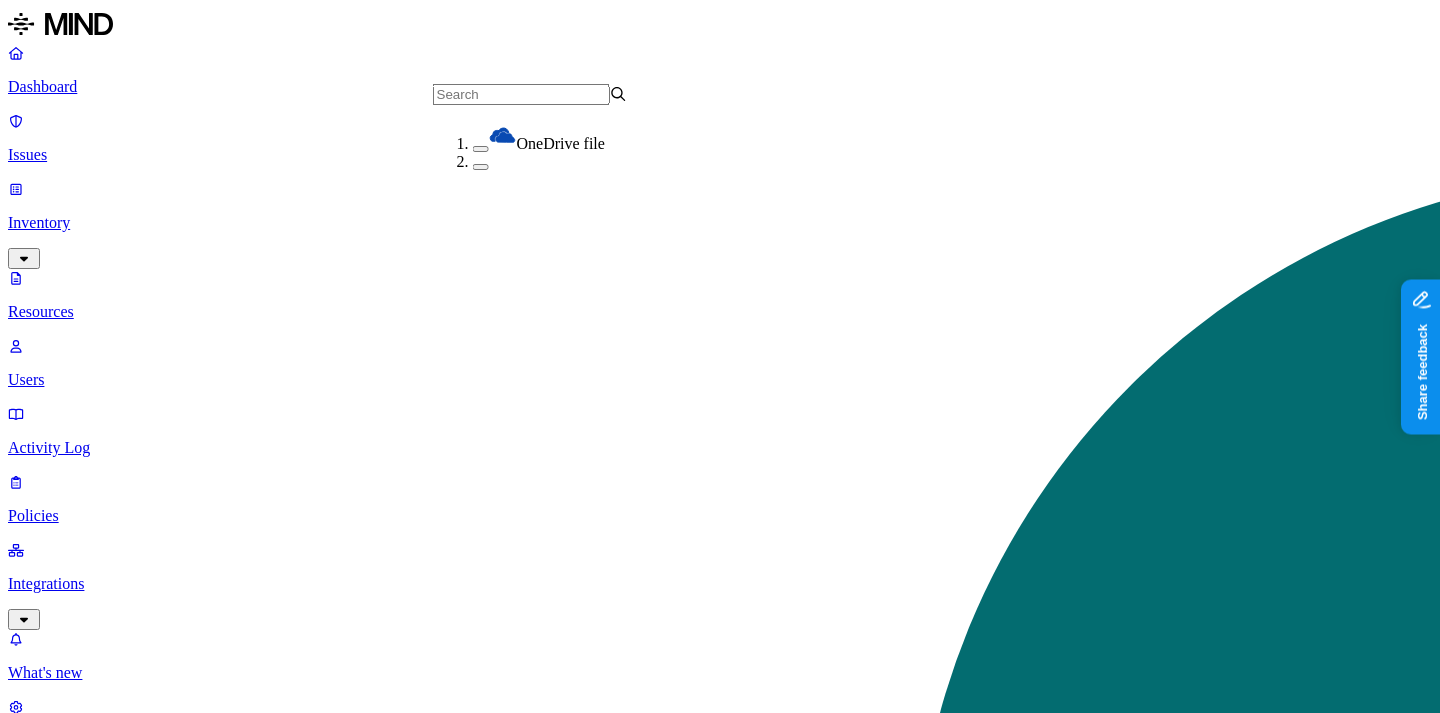 scroll, scrollTop: 95, scrollLeft: 0, axis: vertical 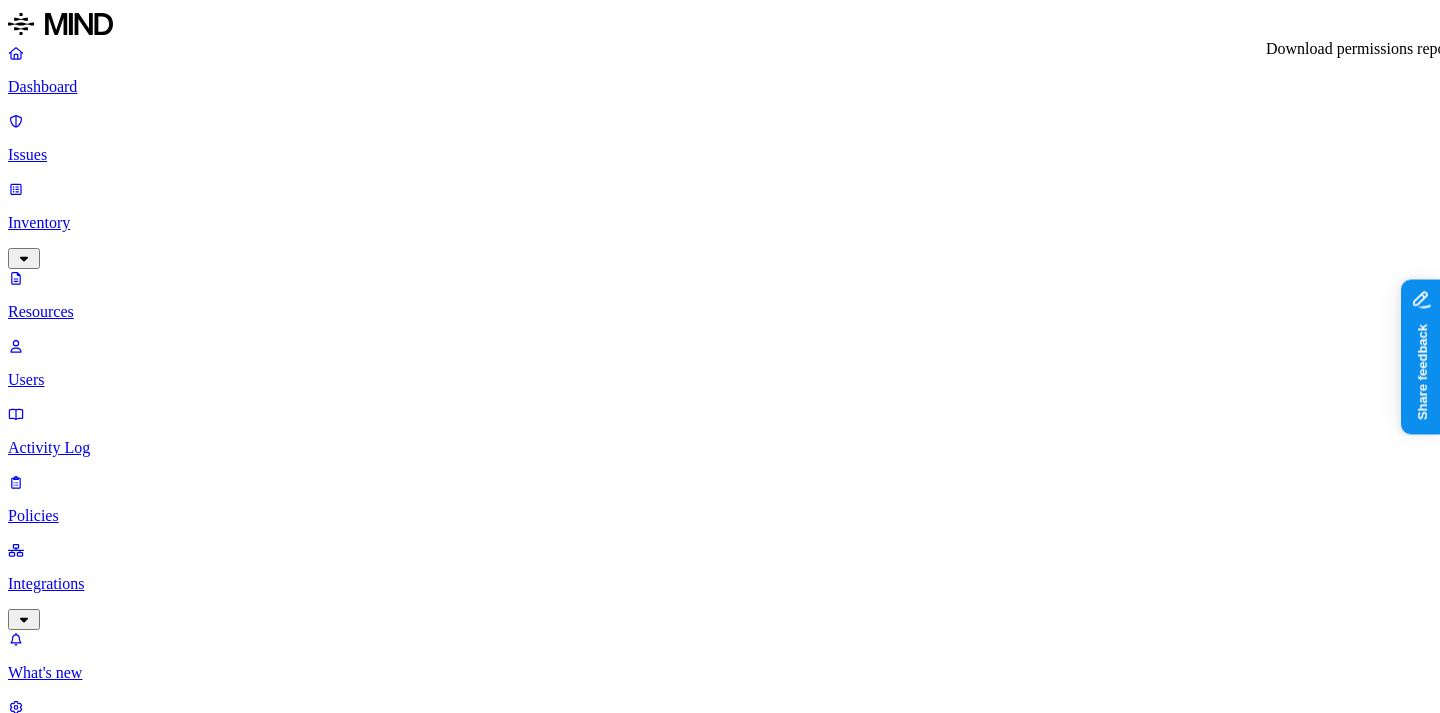 click 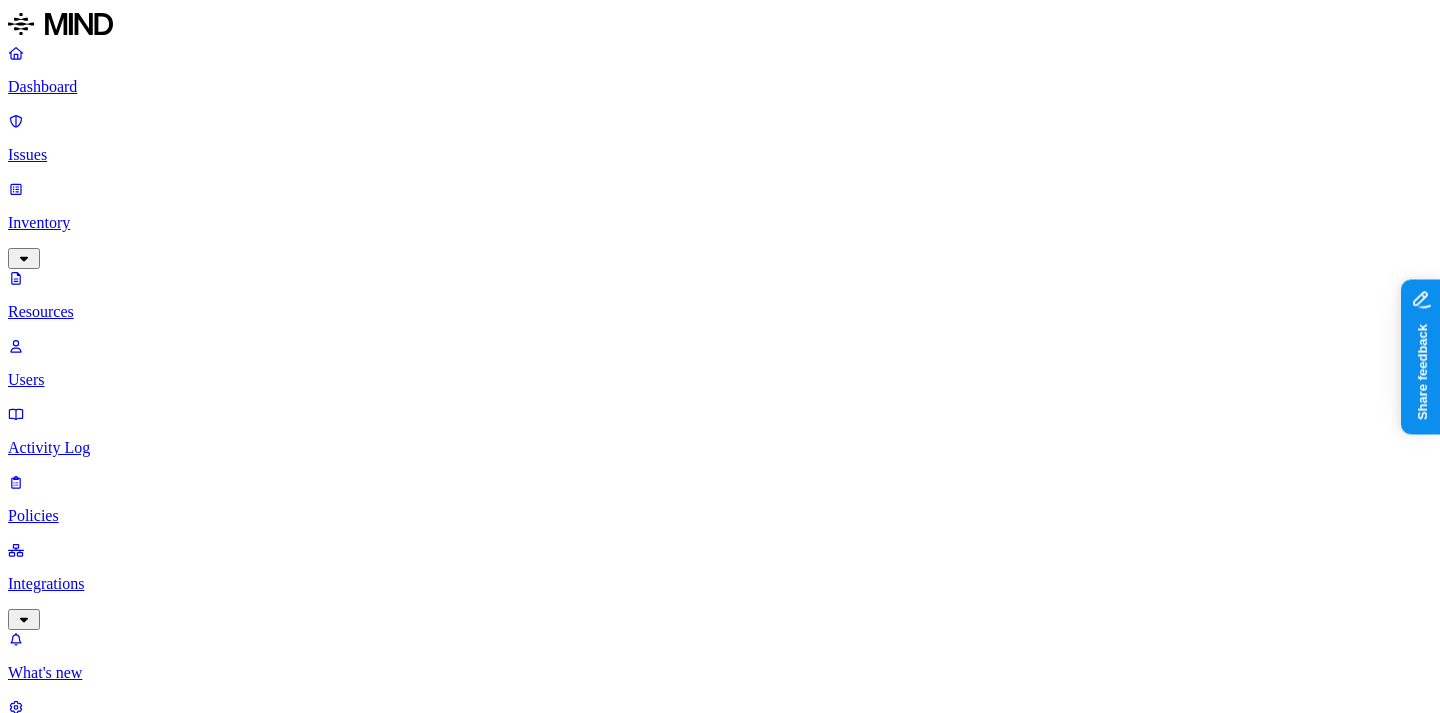 click on "Dashboard" at bounding box center [720, 87] 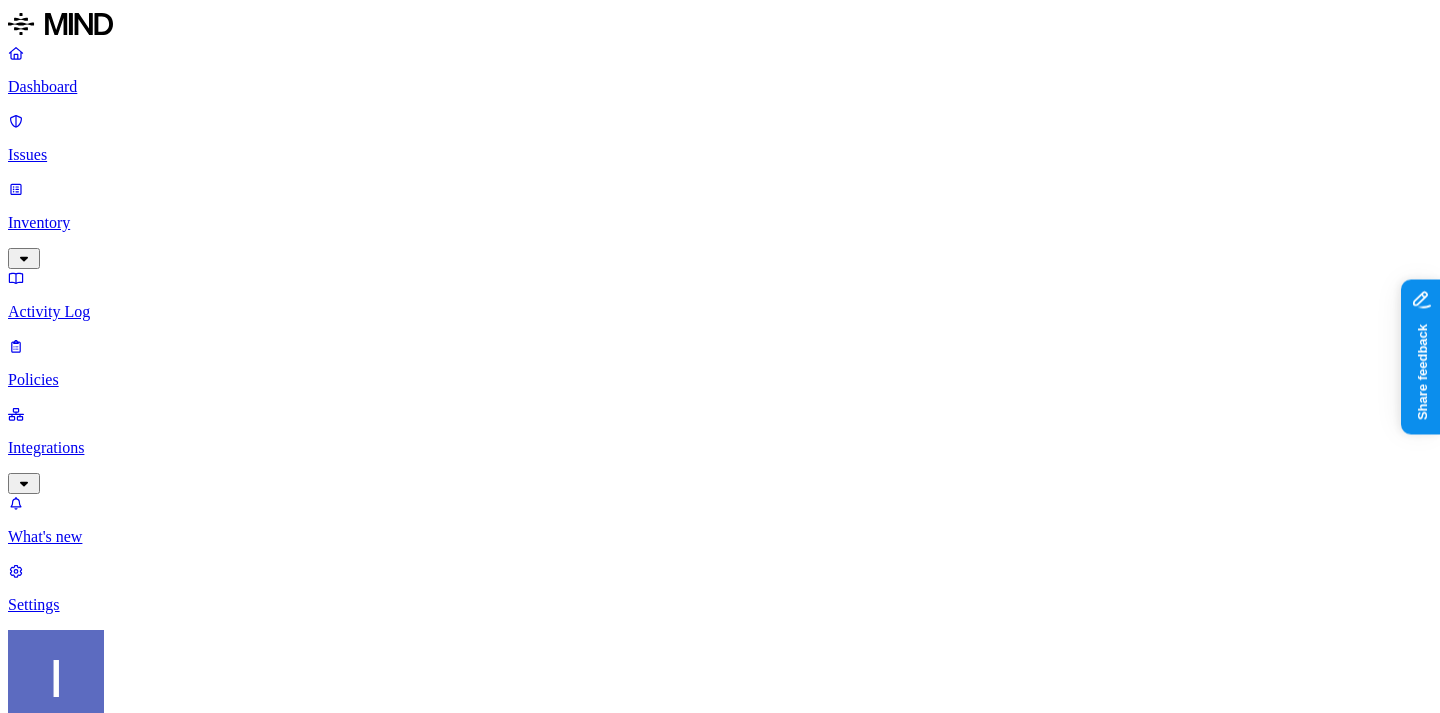 click on "1.97K" at bounding box center (108, 3042) 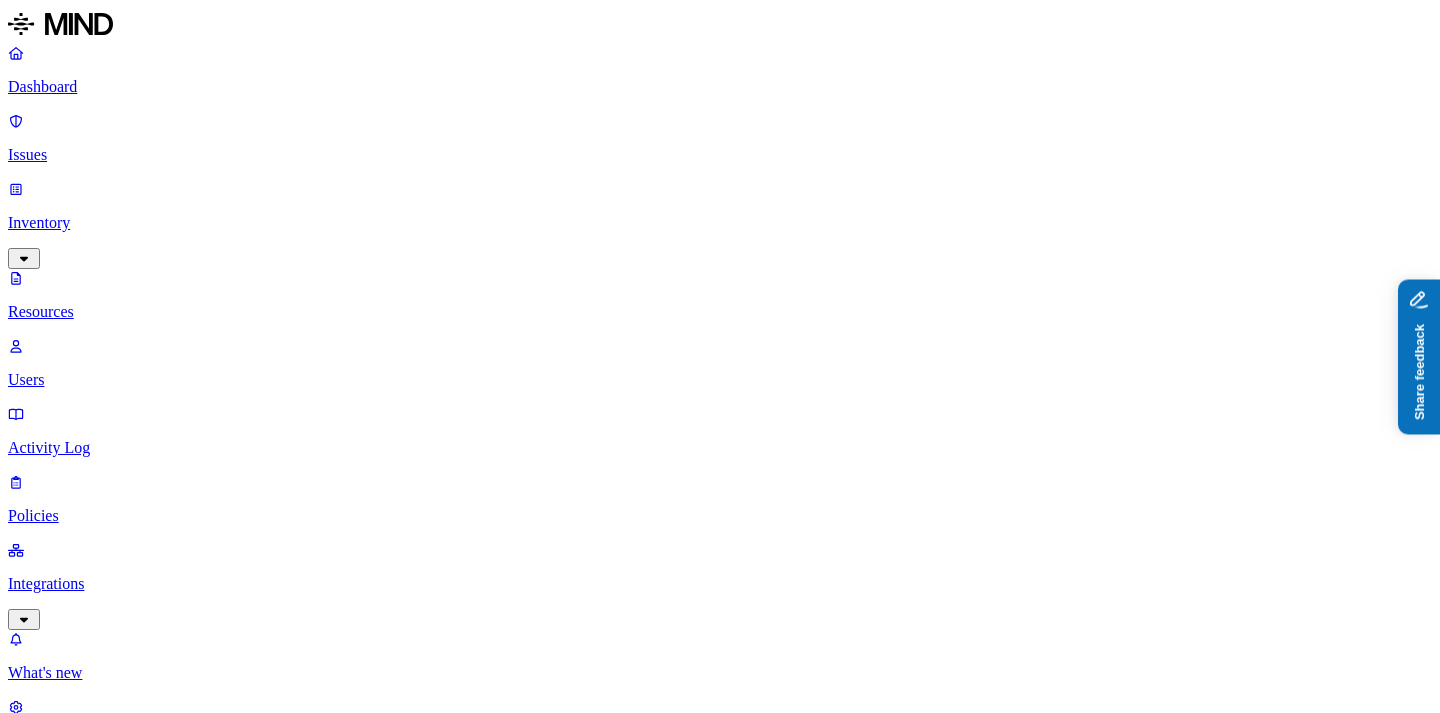 click on "Share feedback" at bounding box center [1475, 455] 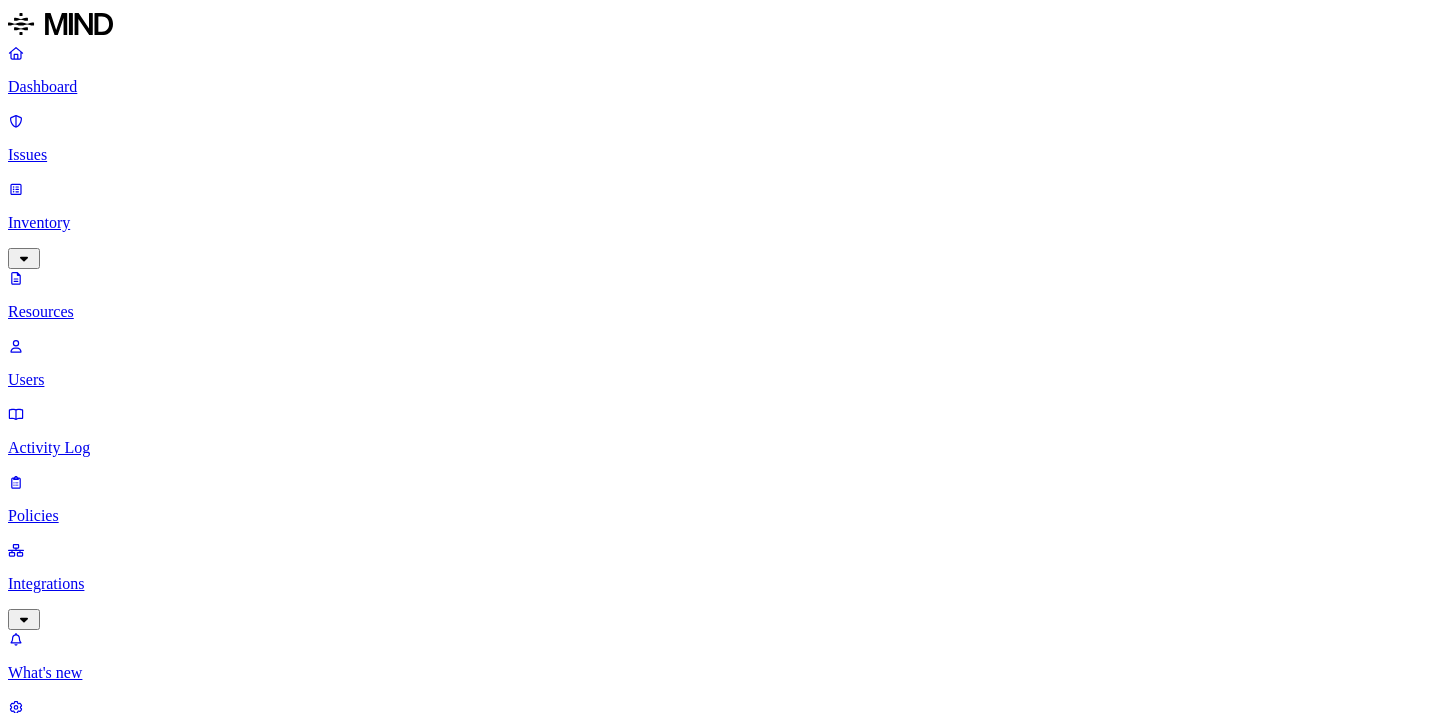 scroll, scrollTop: 0, scrollLeft: 0, axis: both 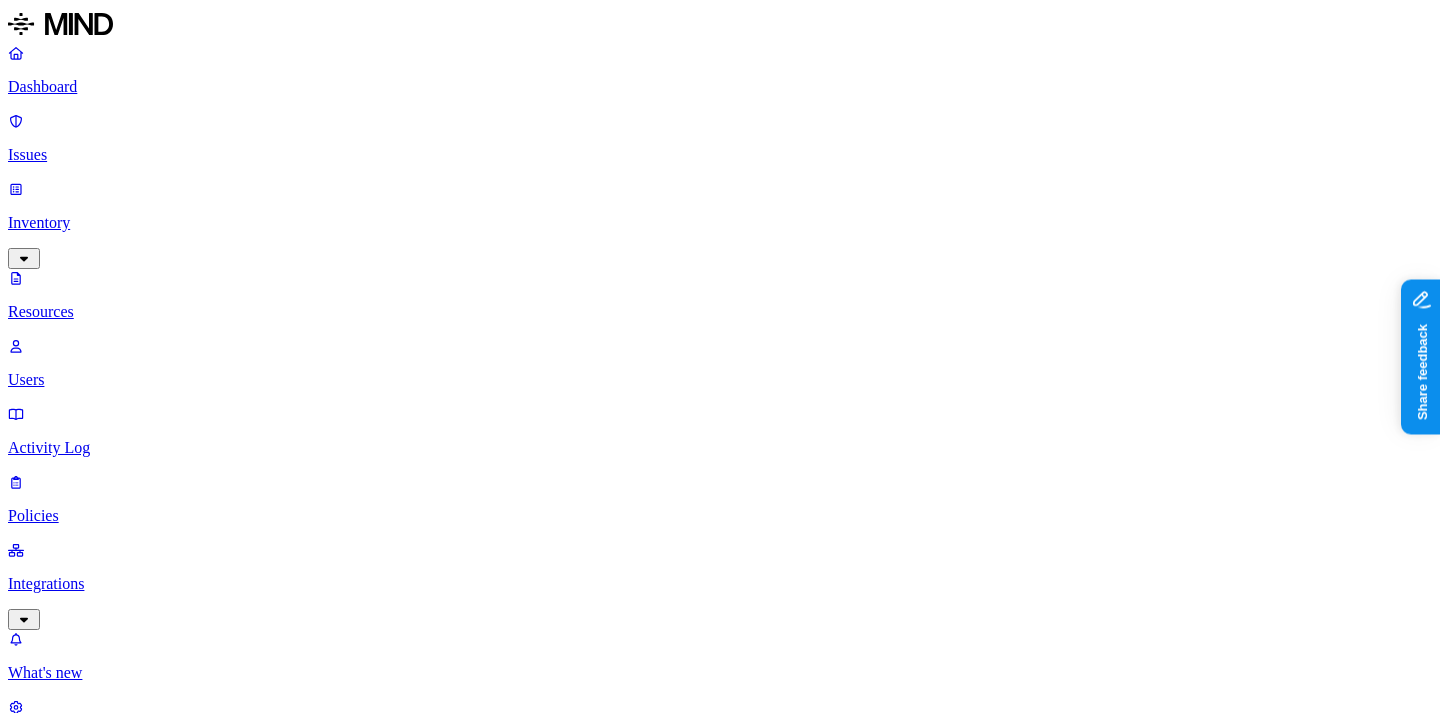 click 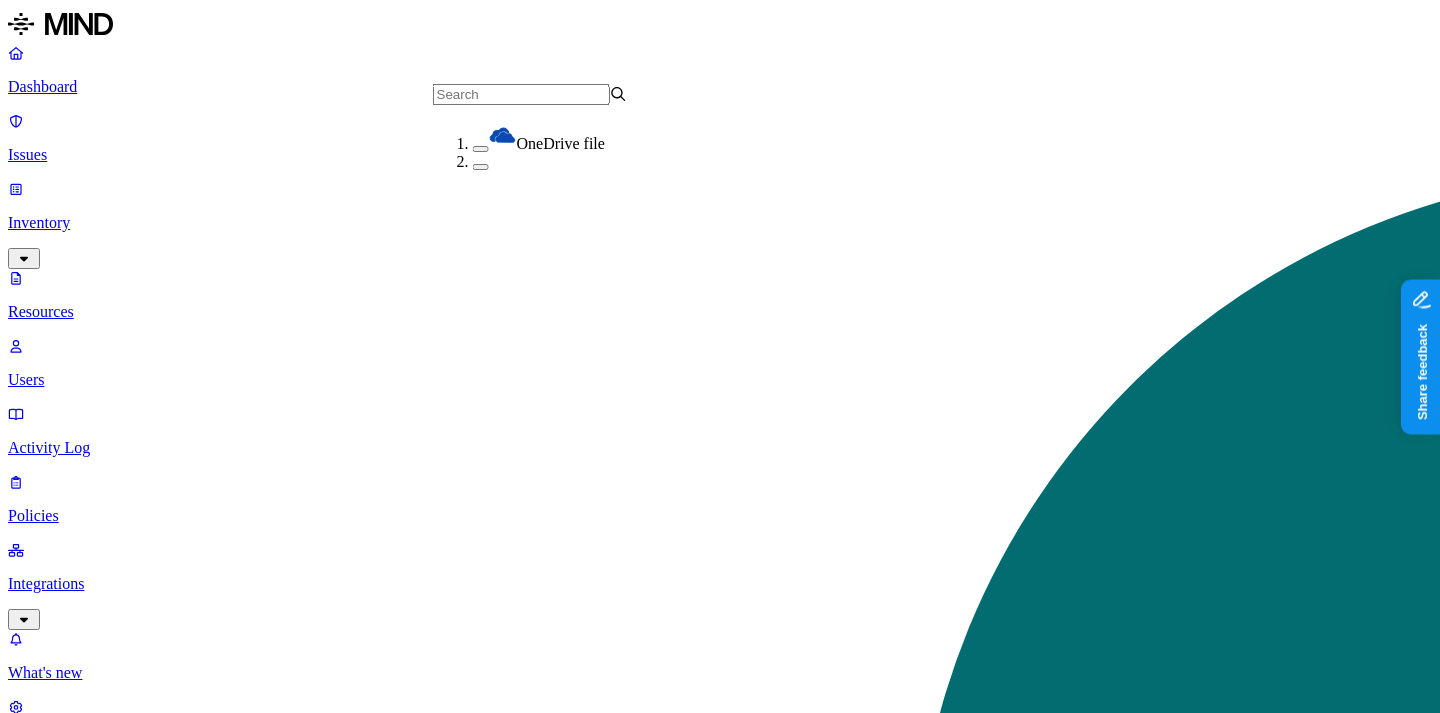 scroll, scrollTop: 164, scrollLeft: 0, axis: vertical 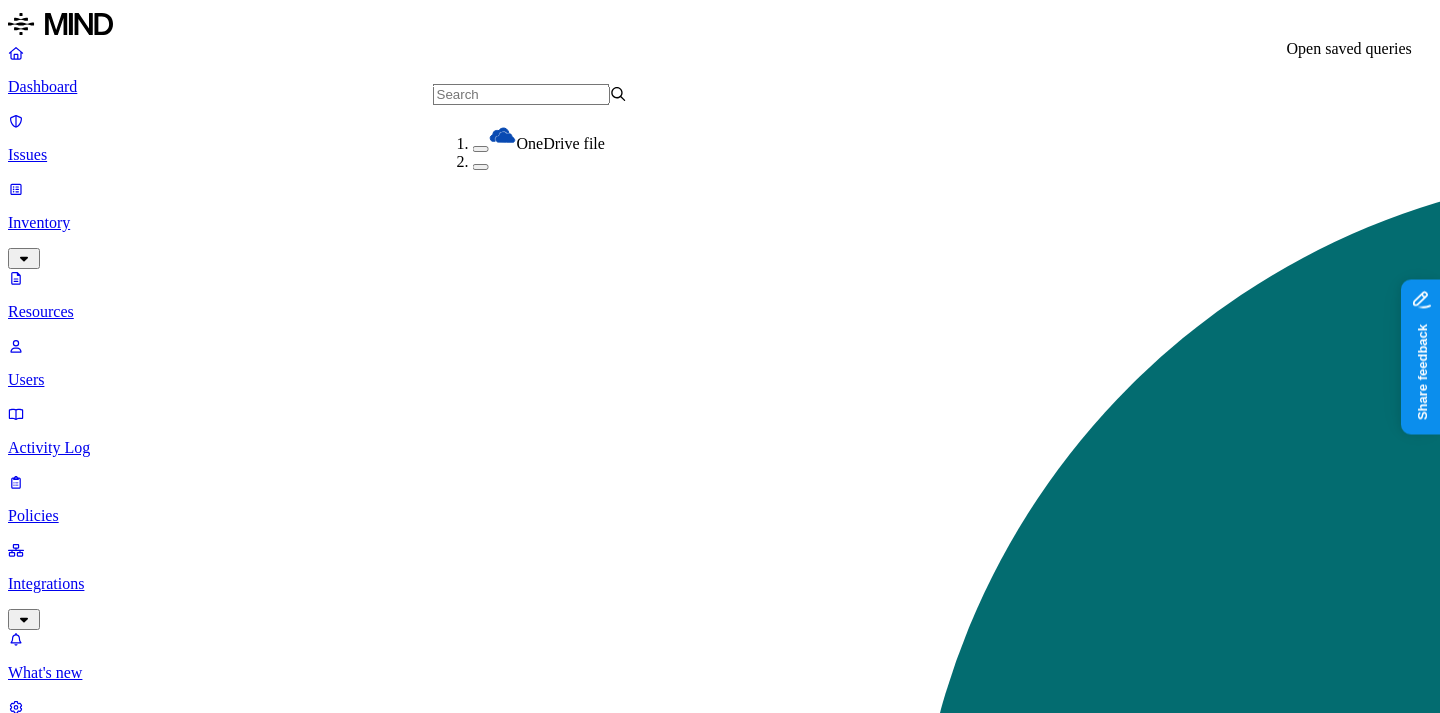type on "on" 